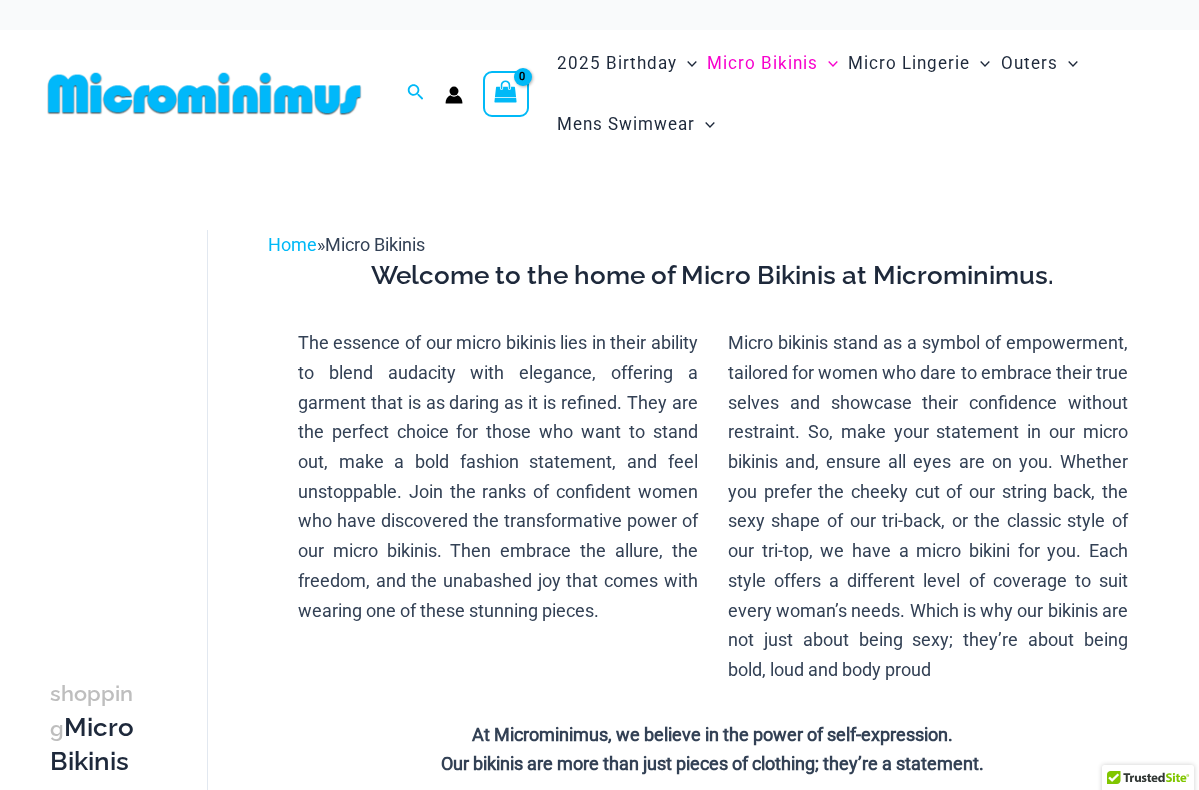 scroll, scrollTop: 0, scrollLeft: 0, axis: both 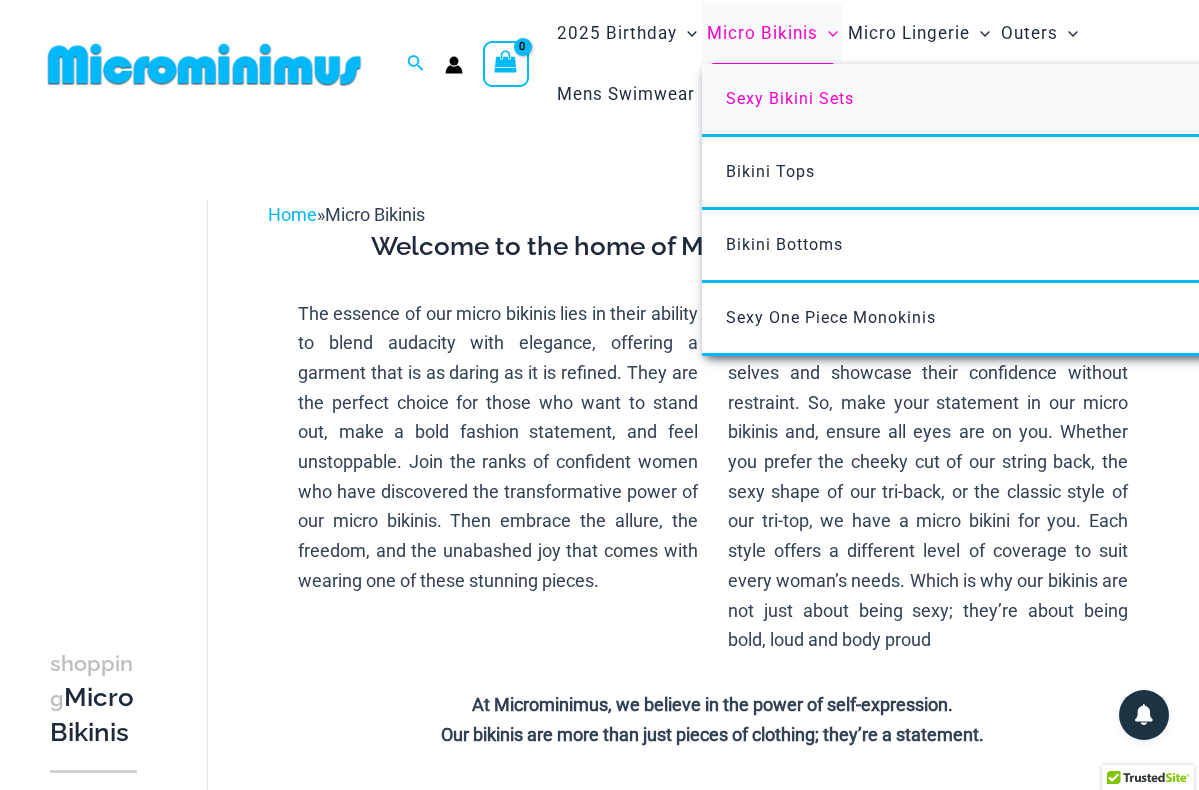 click on "Sexy Bikini Sets" at bounding box center [790, 98] 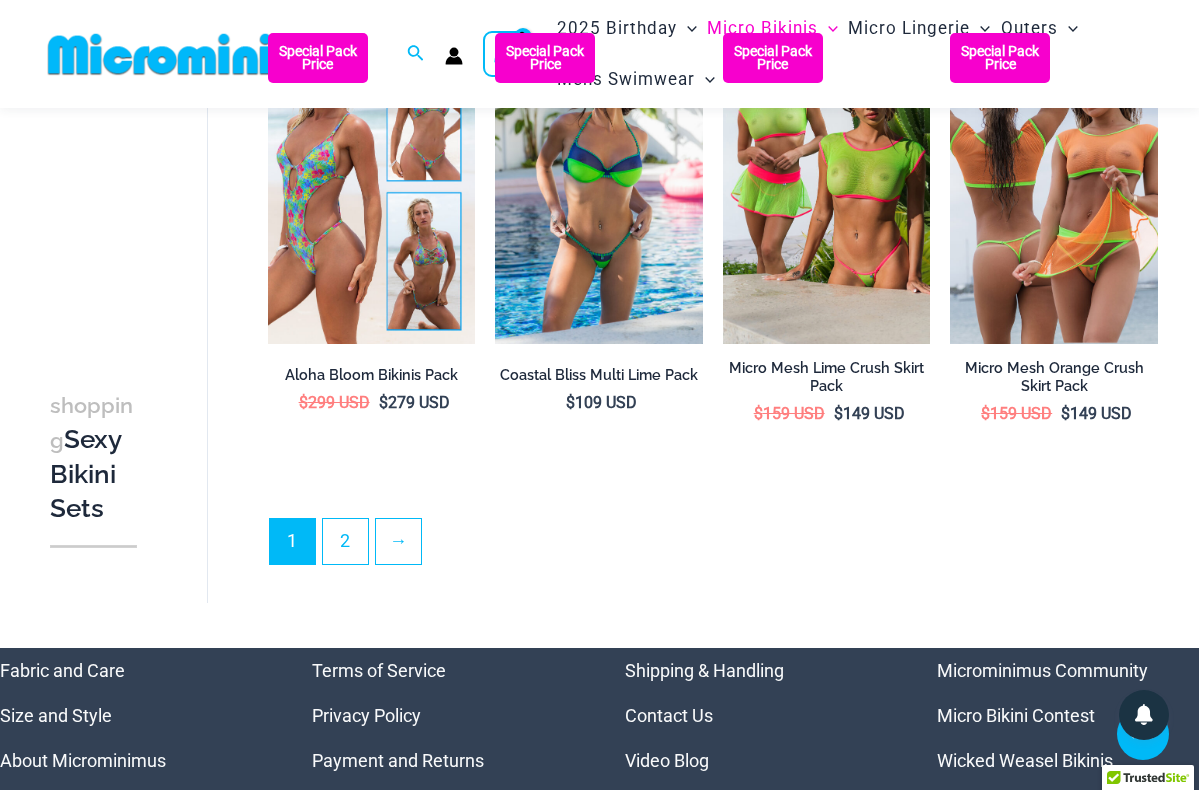 scroll, scrollTop: 3478, scrollLeft: 0, axis: vertical 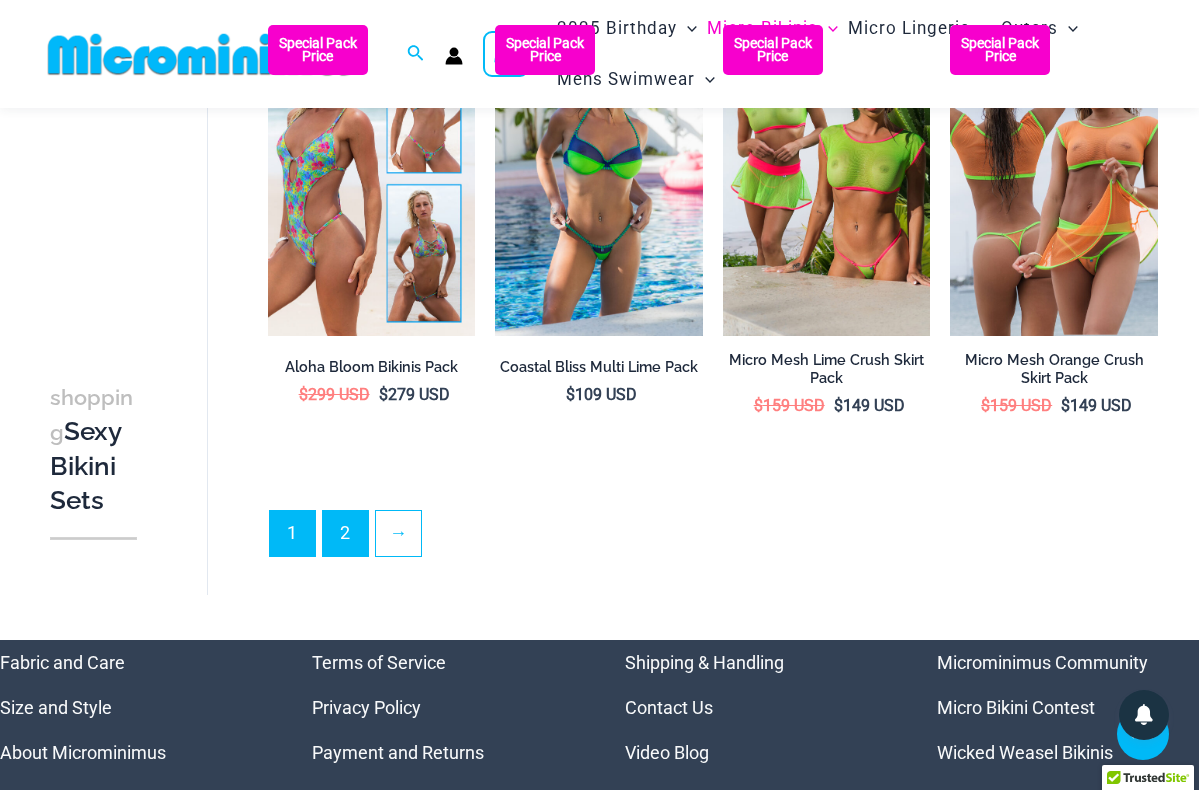 click on "2" at bounding box center [345, 533] 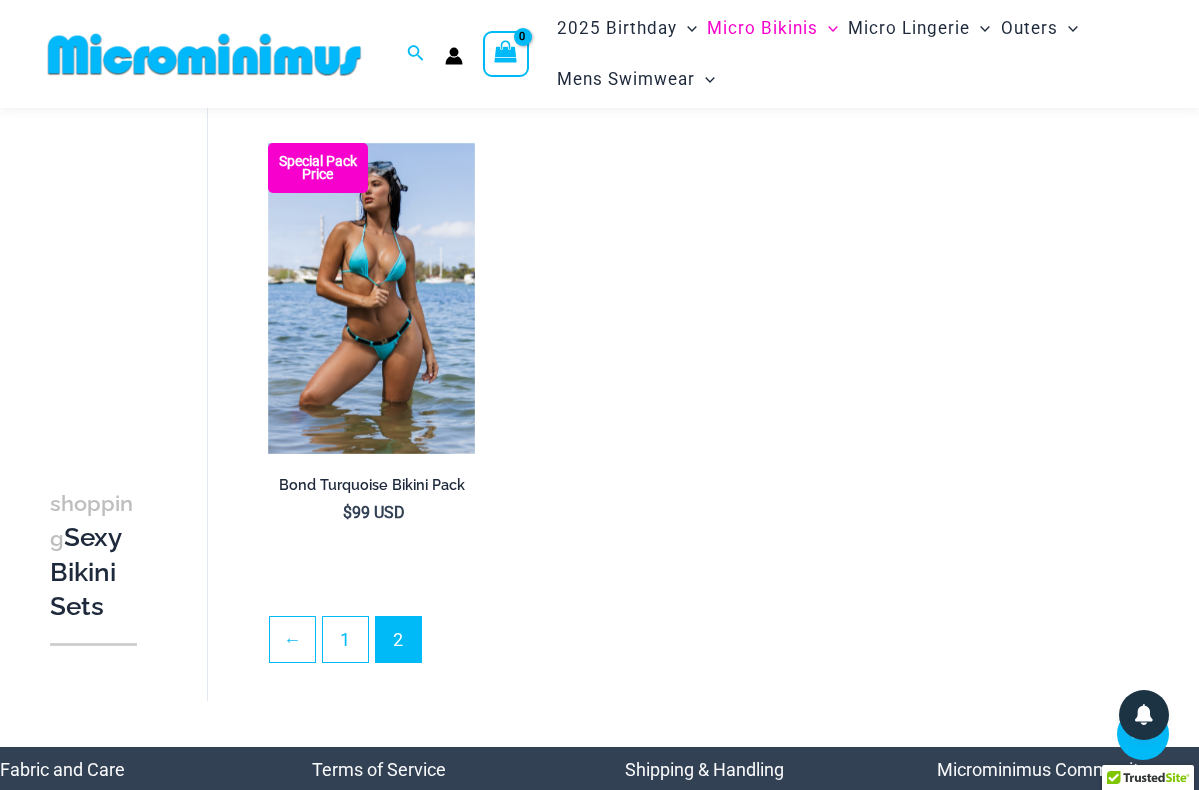 scroll, scrollTop: 3344, scrollLeft: 0, axis: vertical 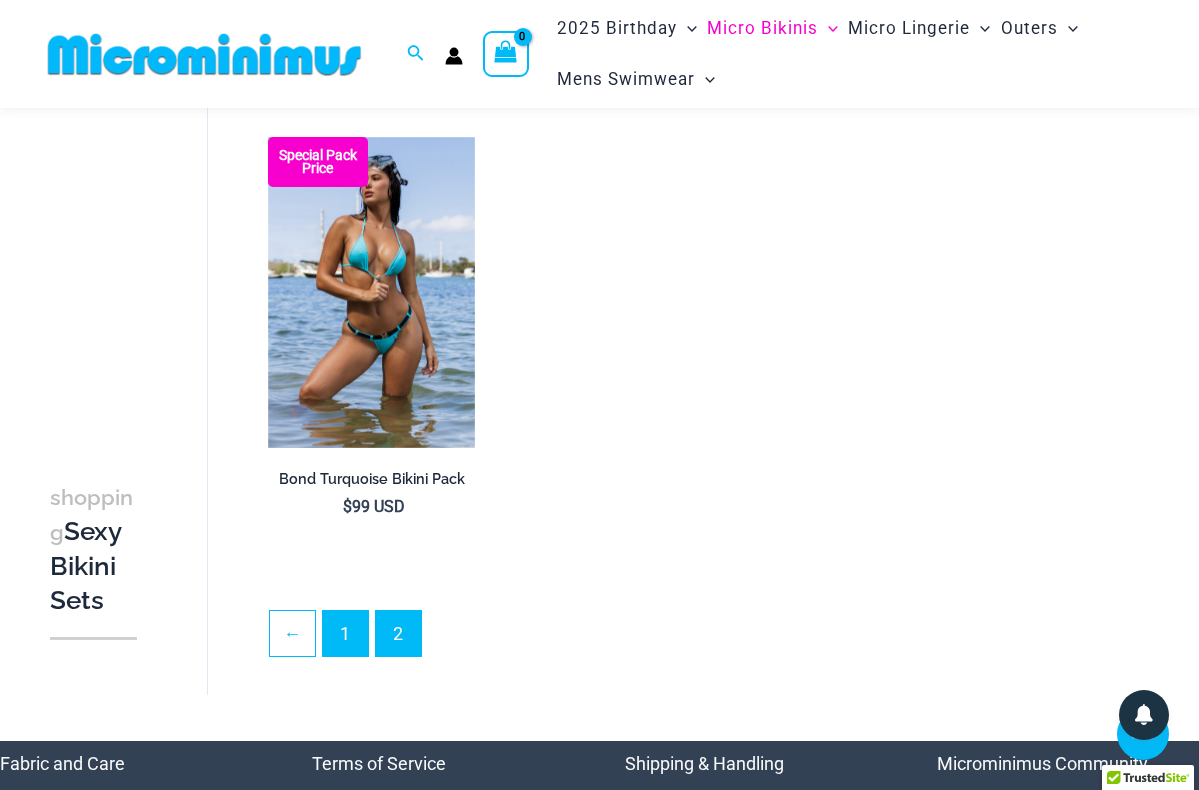 click on "1" at bounding box center (345, 633) 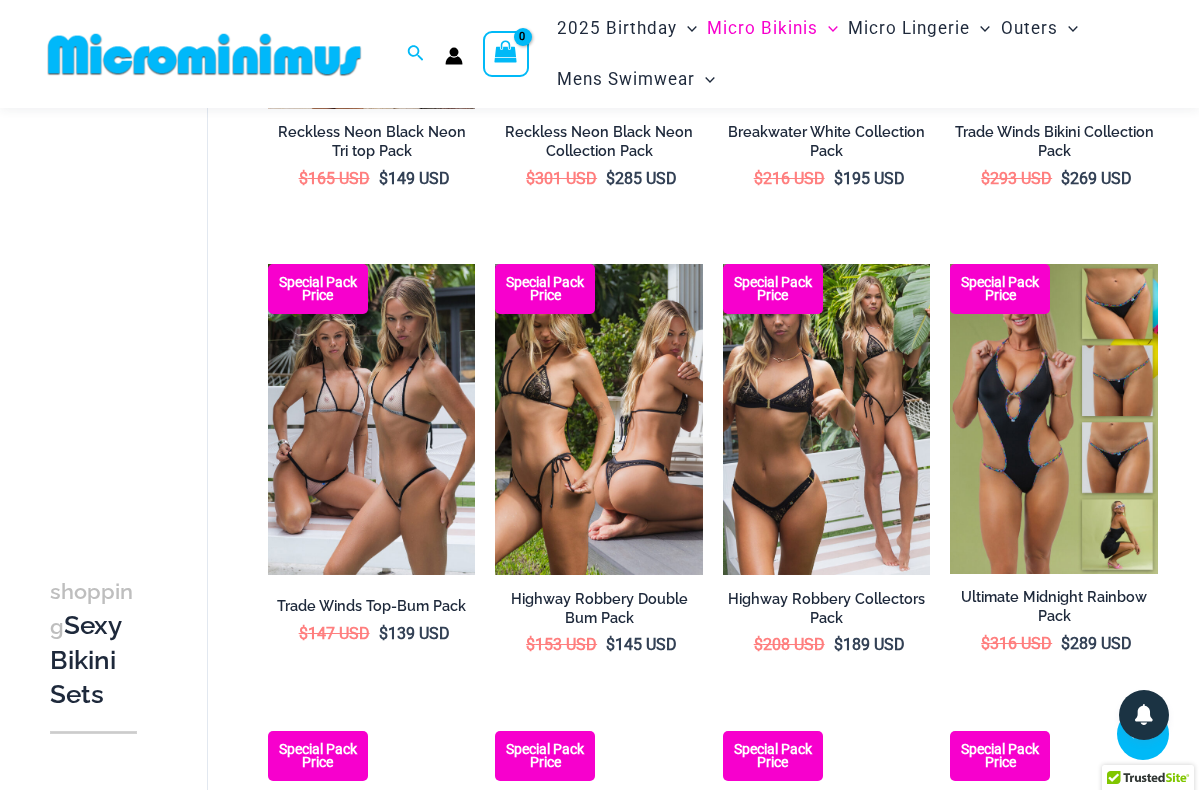 scroll, scrollTop: 1376, scrollLeft: 0, axis: vertical 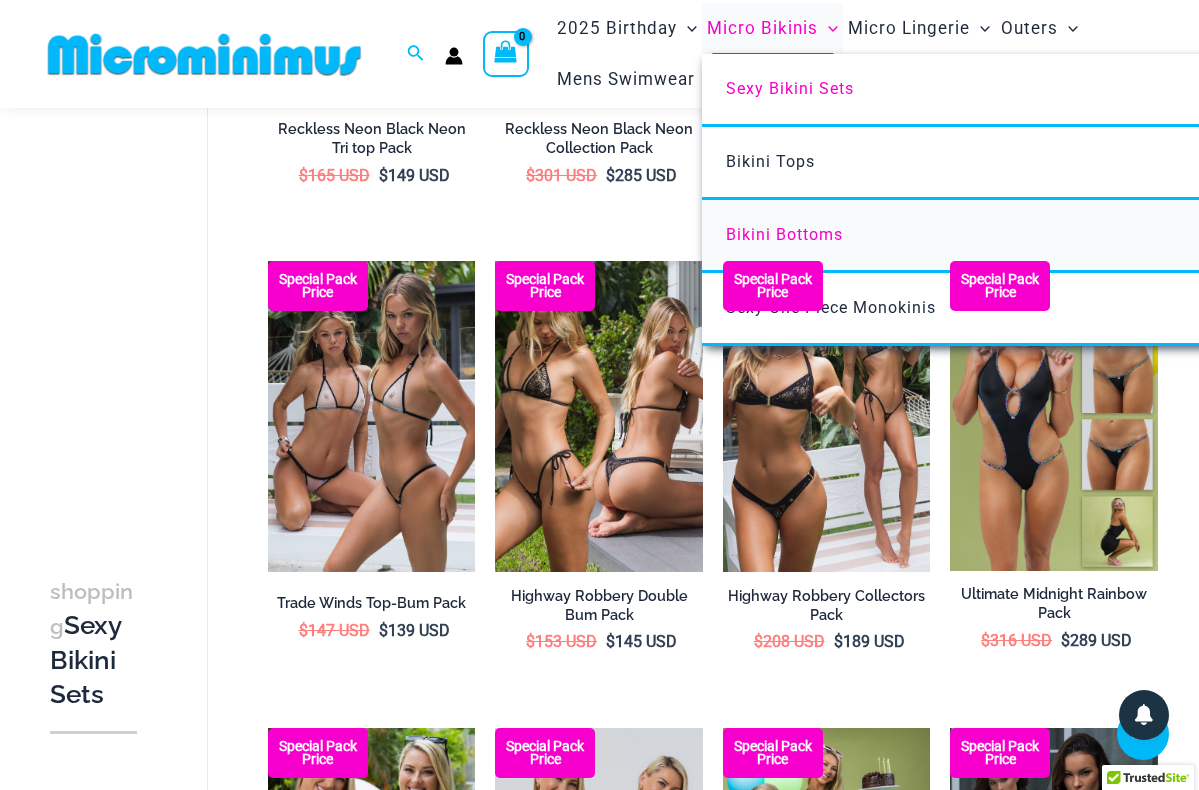 click on "Bikini Bottoms" at bounding box center [784, 234] 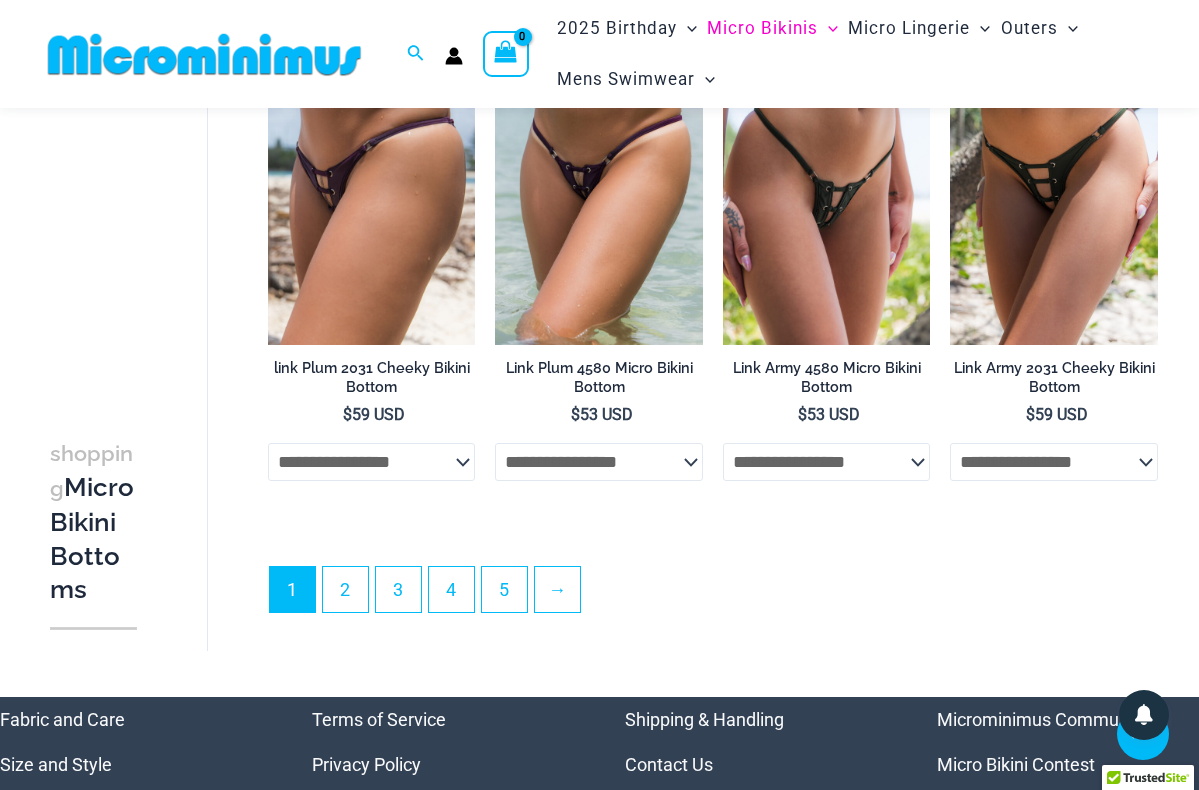 scroll, scrollTop: 4899, scrollLeft: 0, axis: vertical 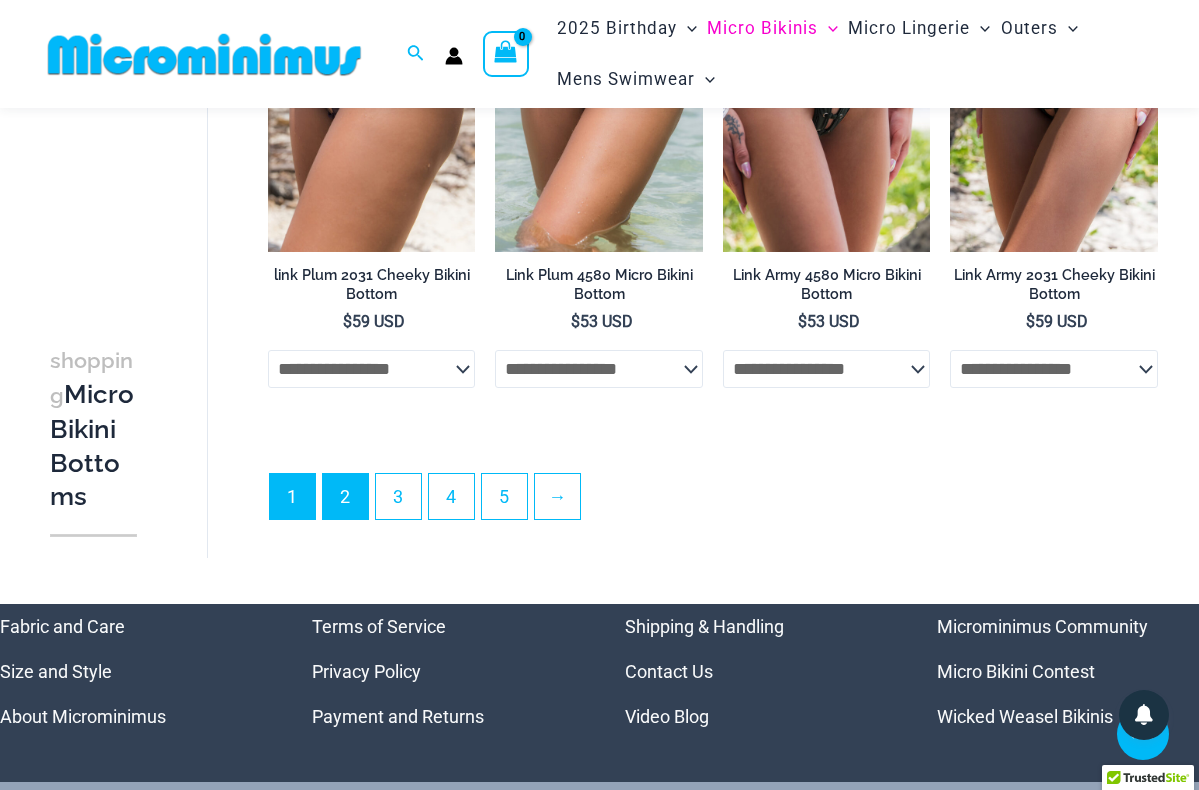 click on "2" at bounding box center [345, 496] 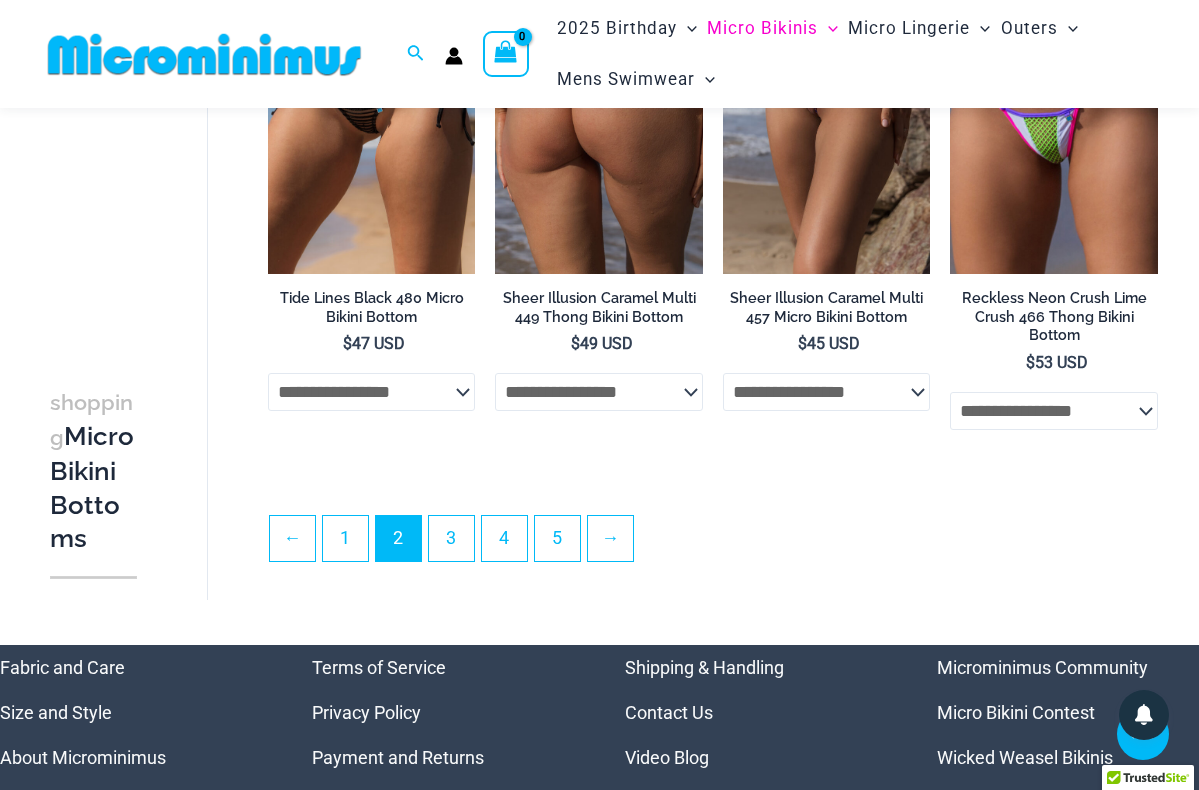 scroll, scrollTop: 3928, scrollLeft: 0, axis: vertical 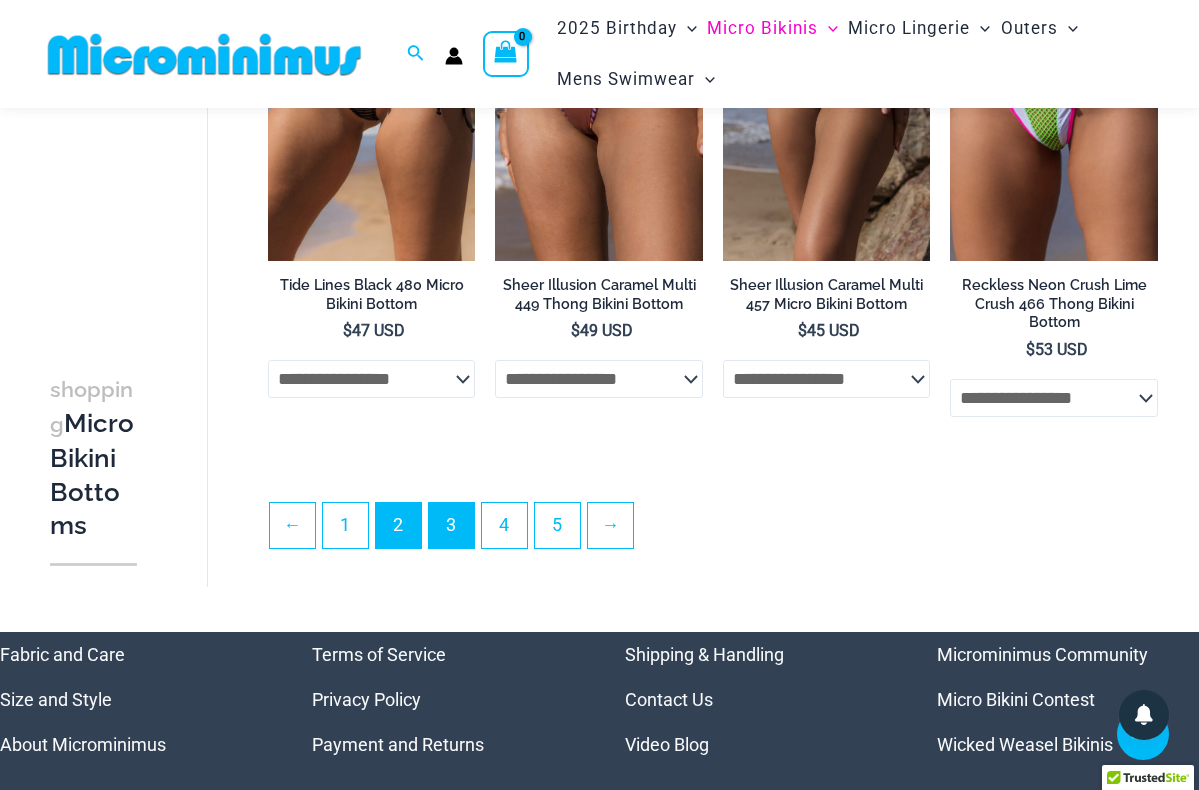 click on "3" at bounding box center [451, 525] 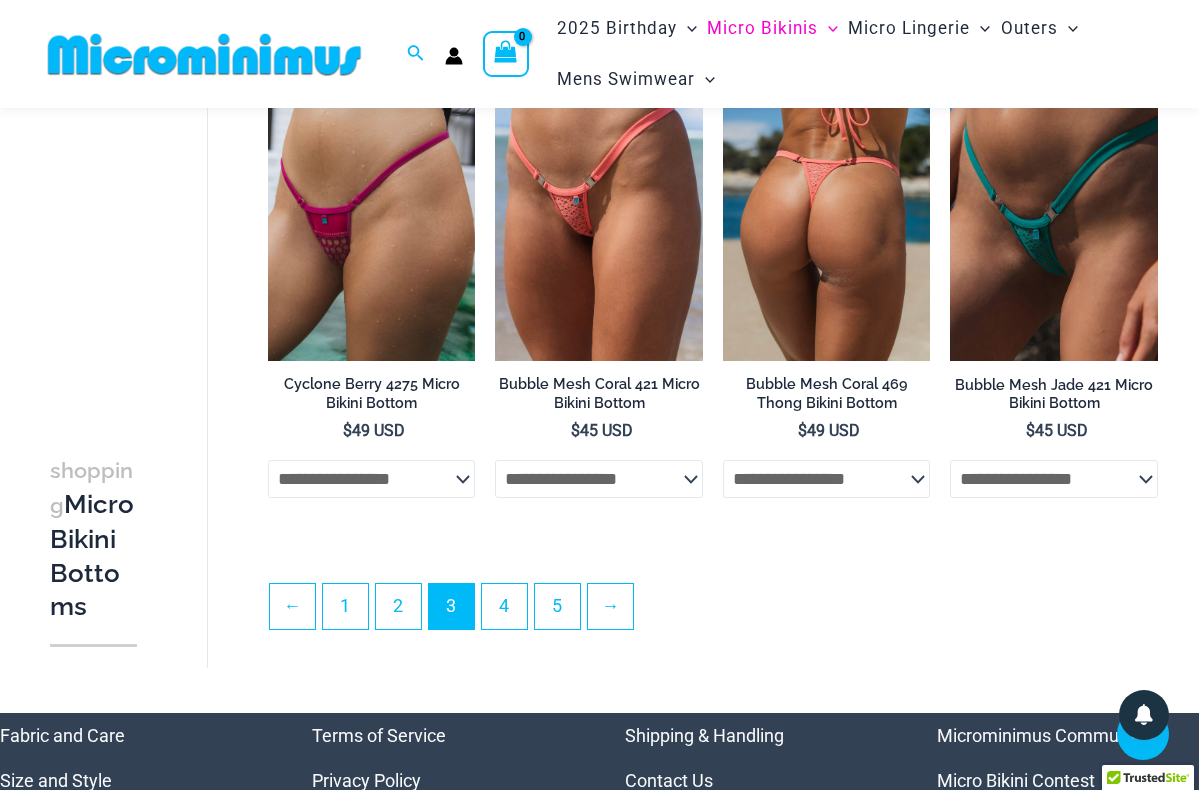 scroll, scrollTop: 3948, scrollLeft: 0, axis: vertical 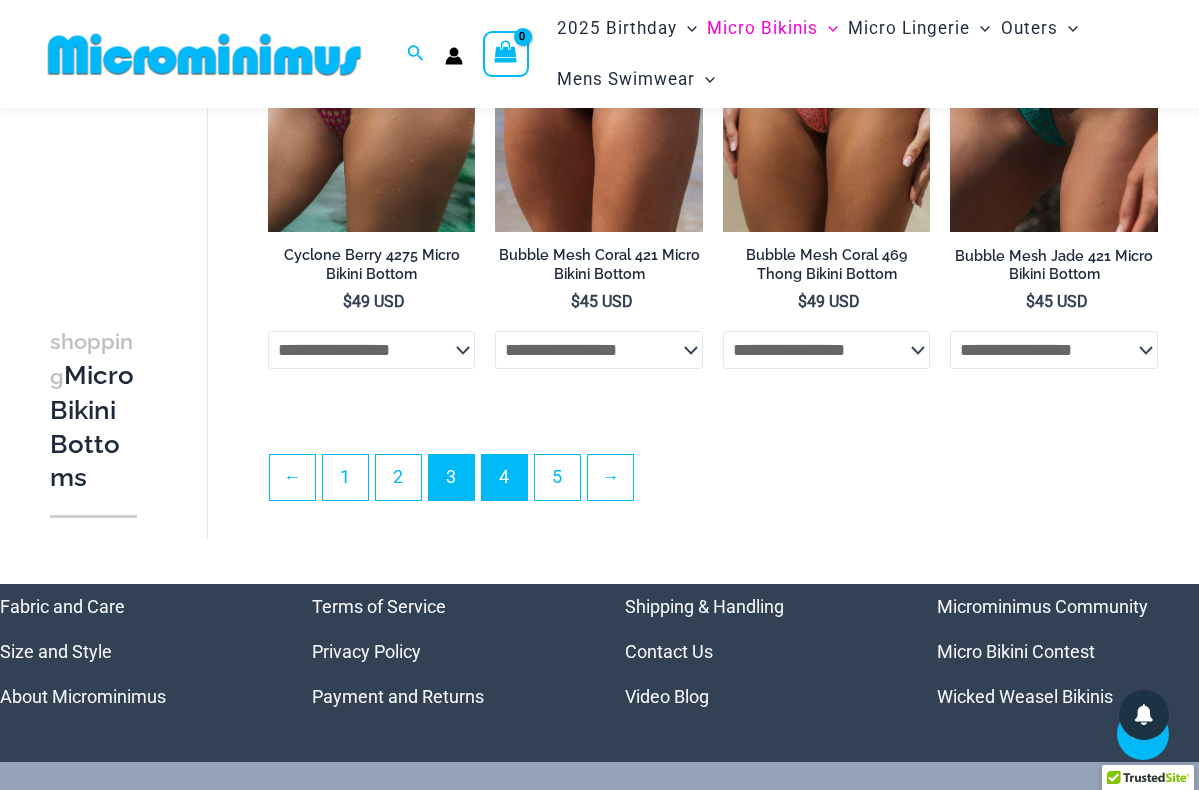 click on "4" at bounding box center (504, 477) 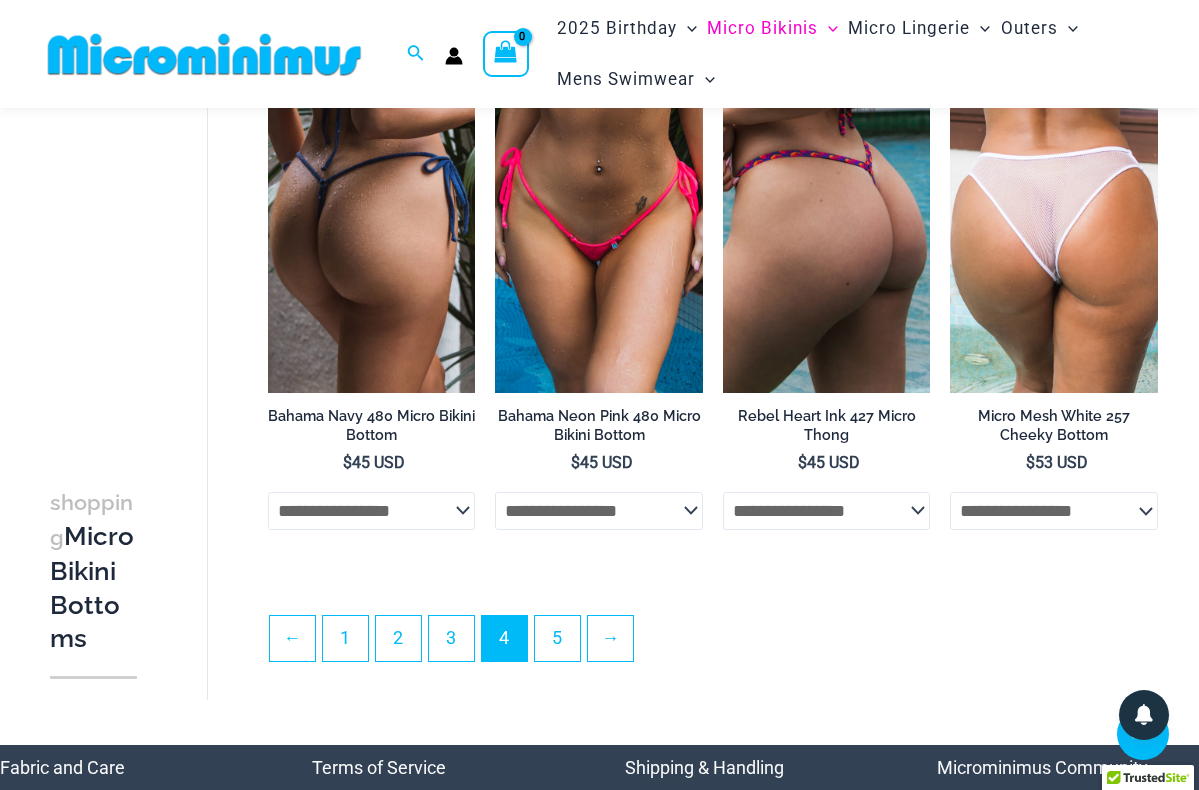 scroll, scrollTop: 3773, scrollLeft: 0, axis: vertical 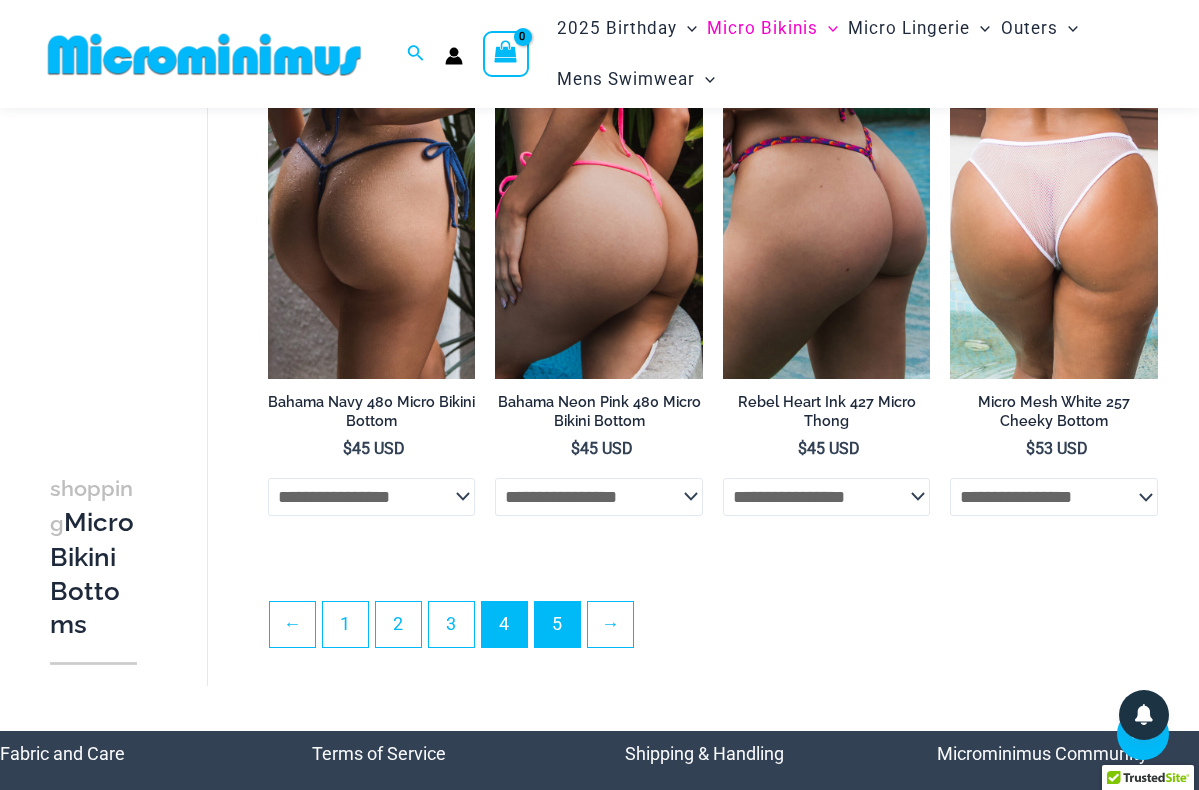 click on "5" at bounding box center [557, 624] 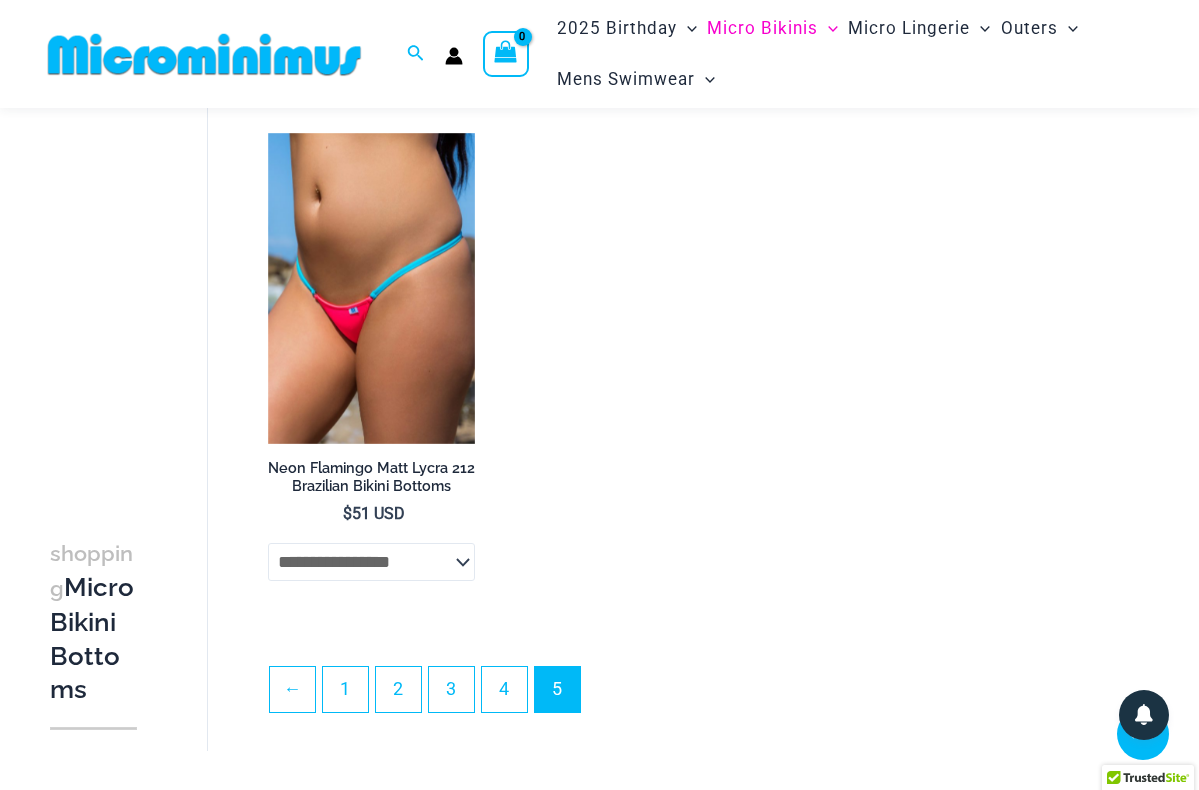 scroll, scrollTop: 3718, scrollLeft: 0, axis: vertical 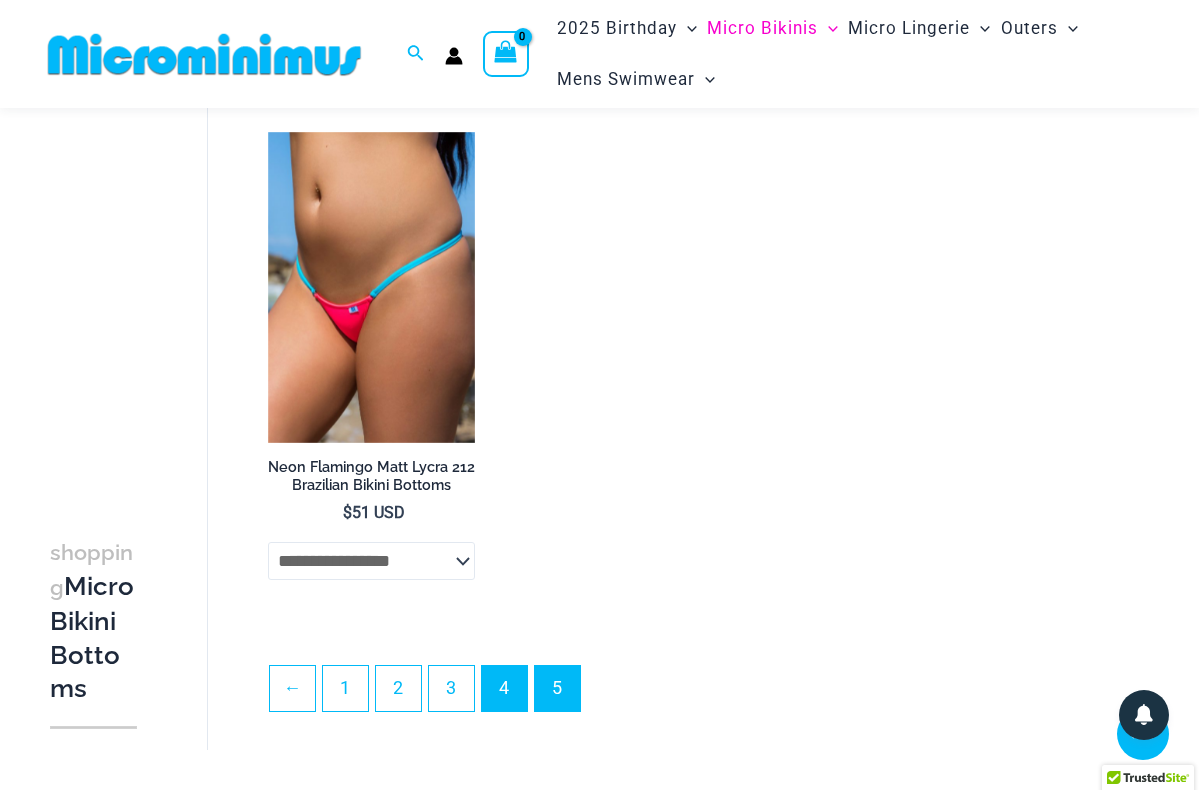click on "4" at bounding box center [504, 688] 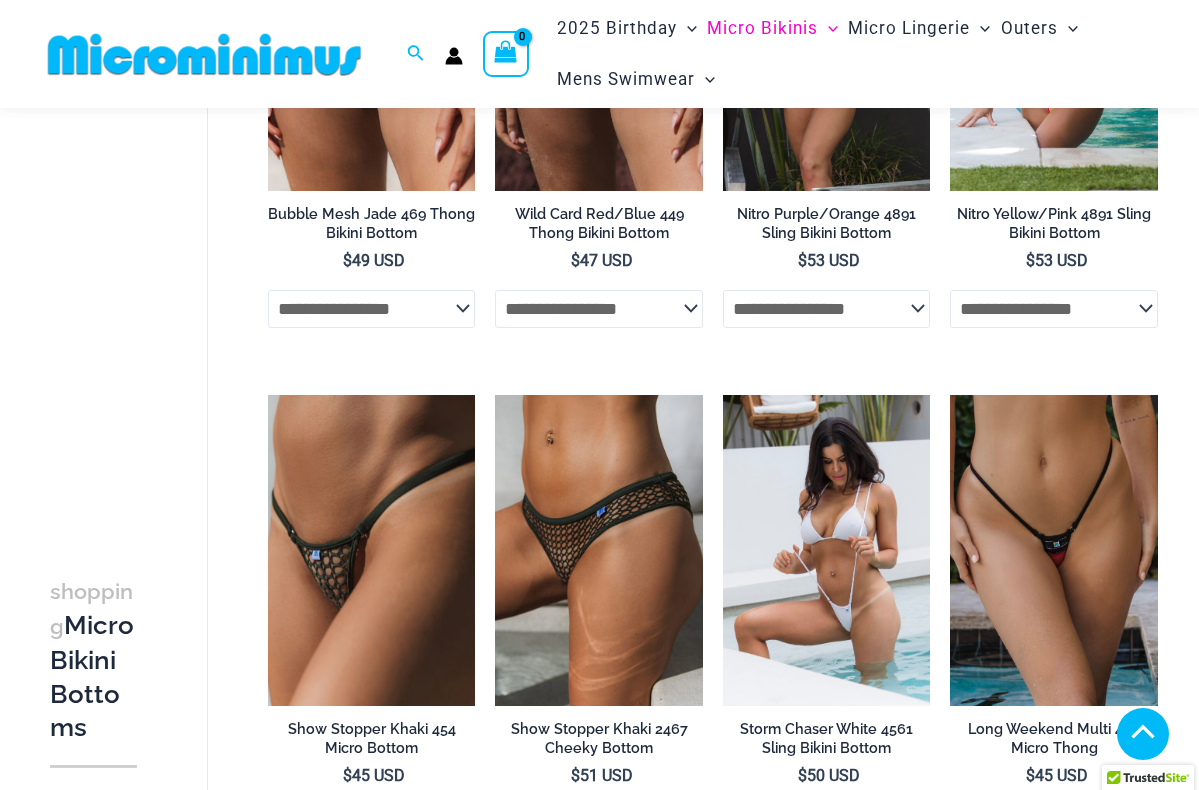scroll, scrollTop: 358, scrollLeft: 0, axis: vertical 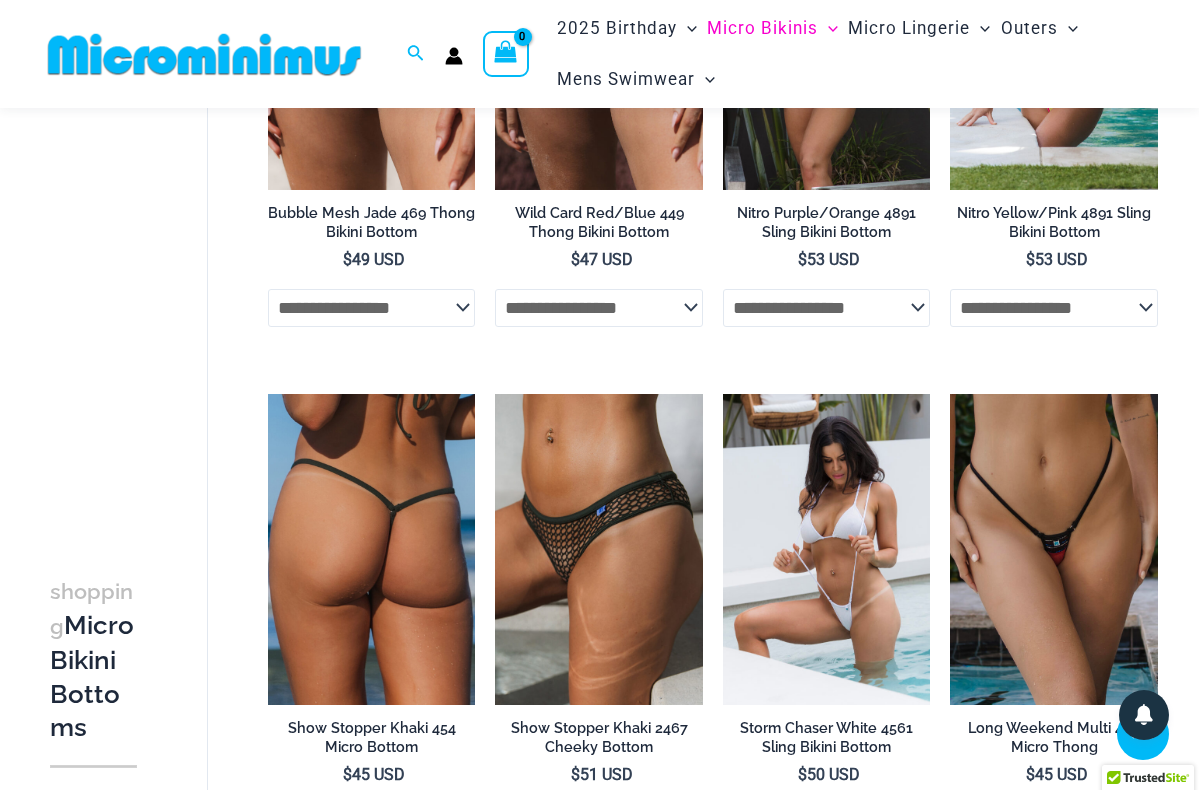 click at bounding box center (372, 549) 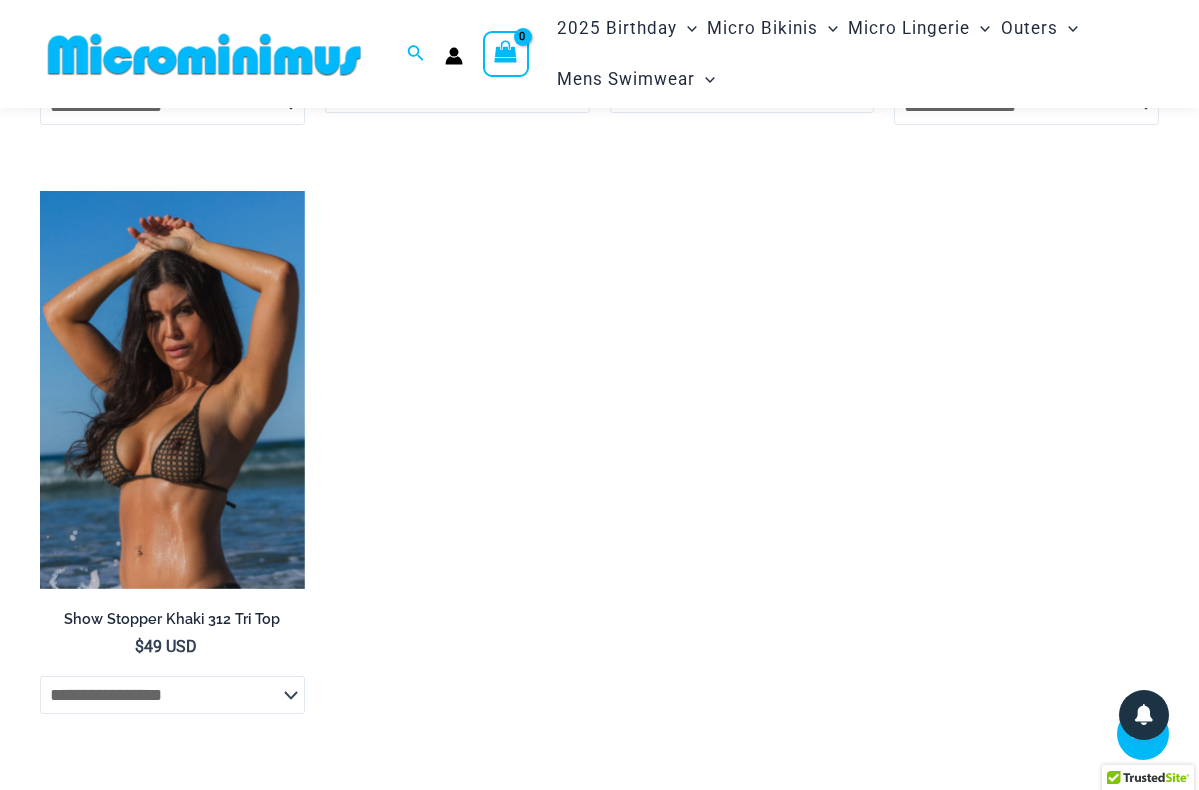 scroll, scrollTop: 2156, scrollLeft: 0, axis: vertical 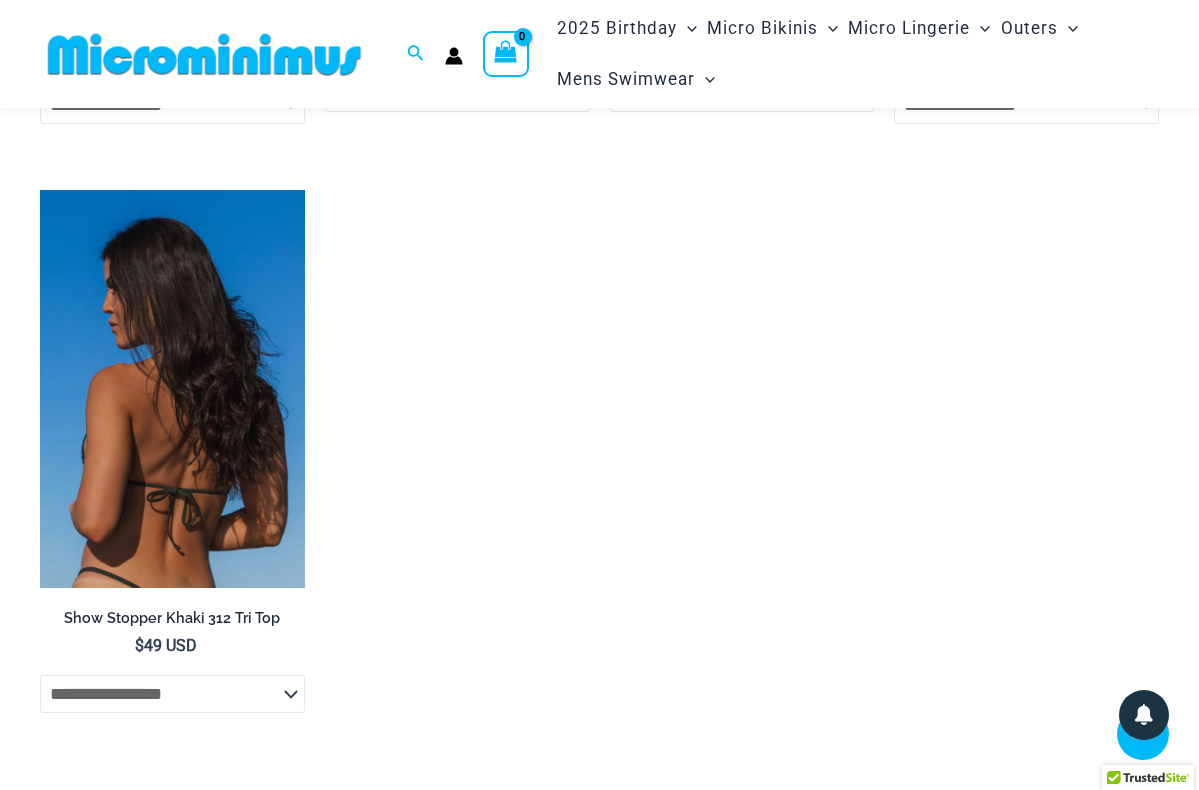 click at bounding box center (172, 389) 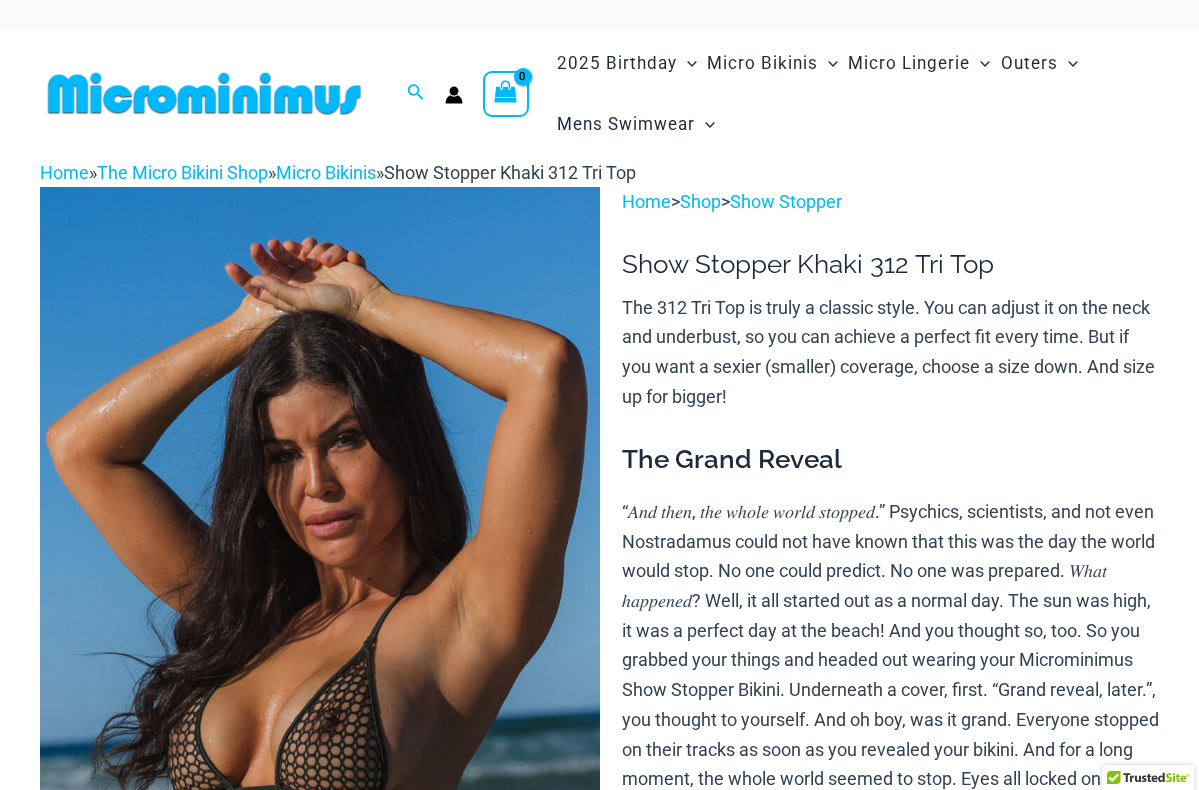 scroll, scrollTop: 0, scrollLeft: 0, axis: both 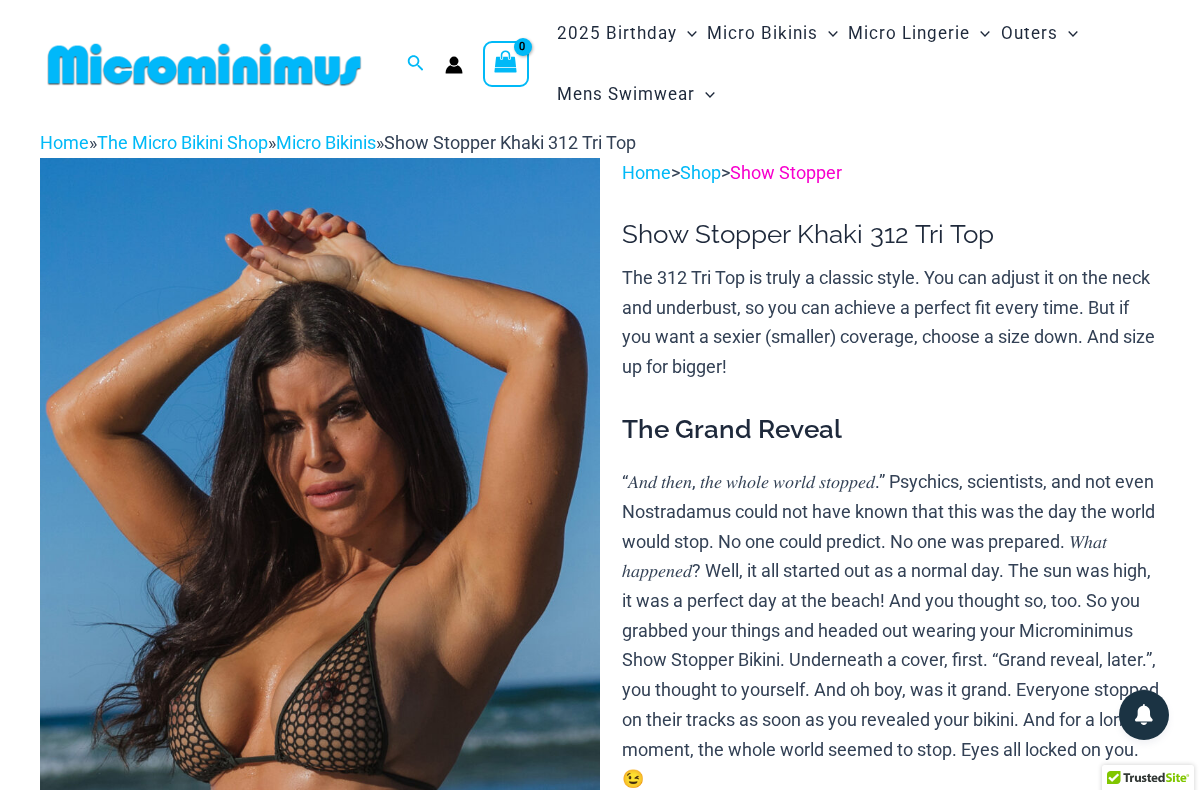 click on "Show Stopper" at bounding box center (786, 172) 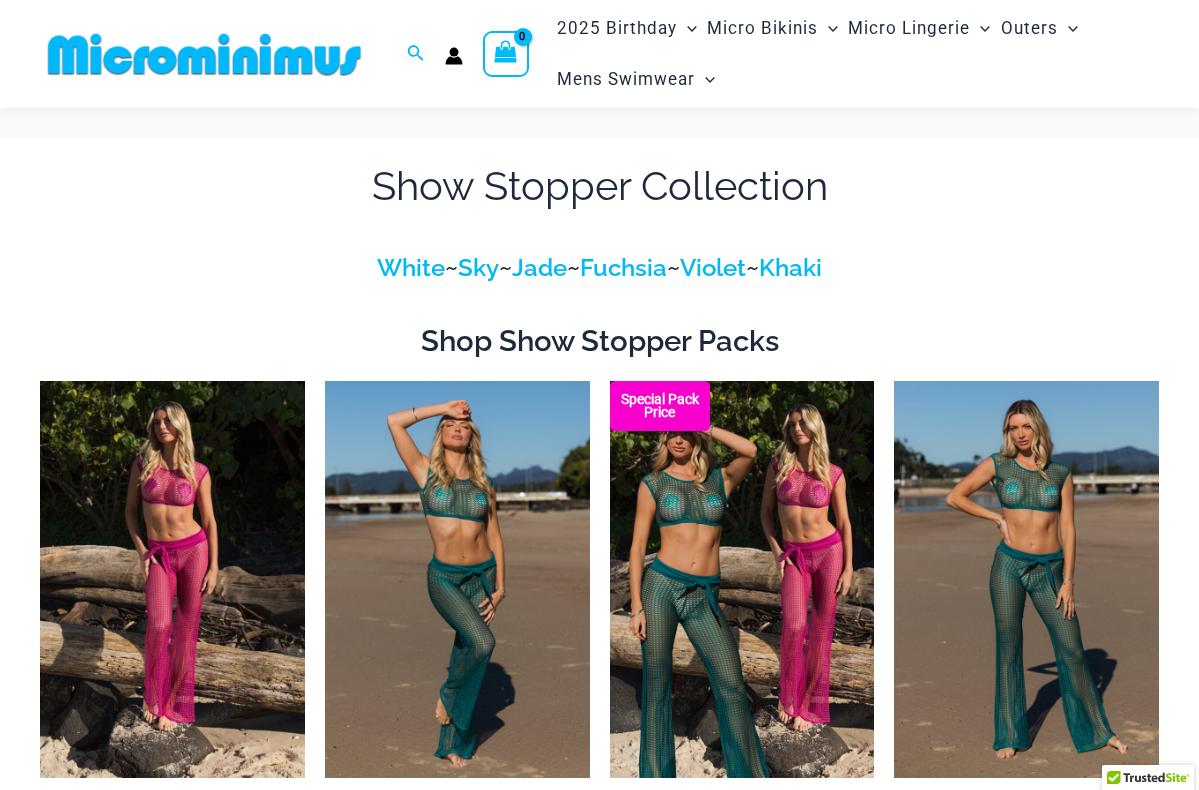 select 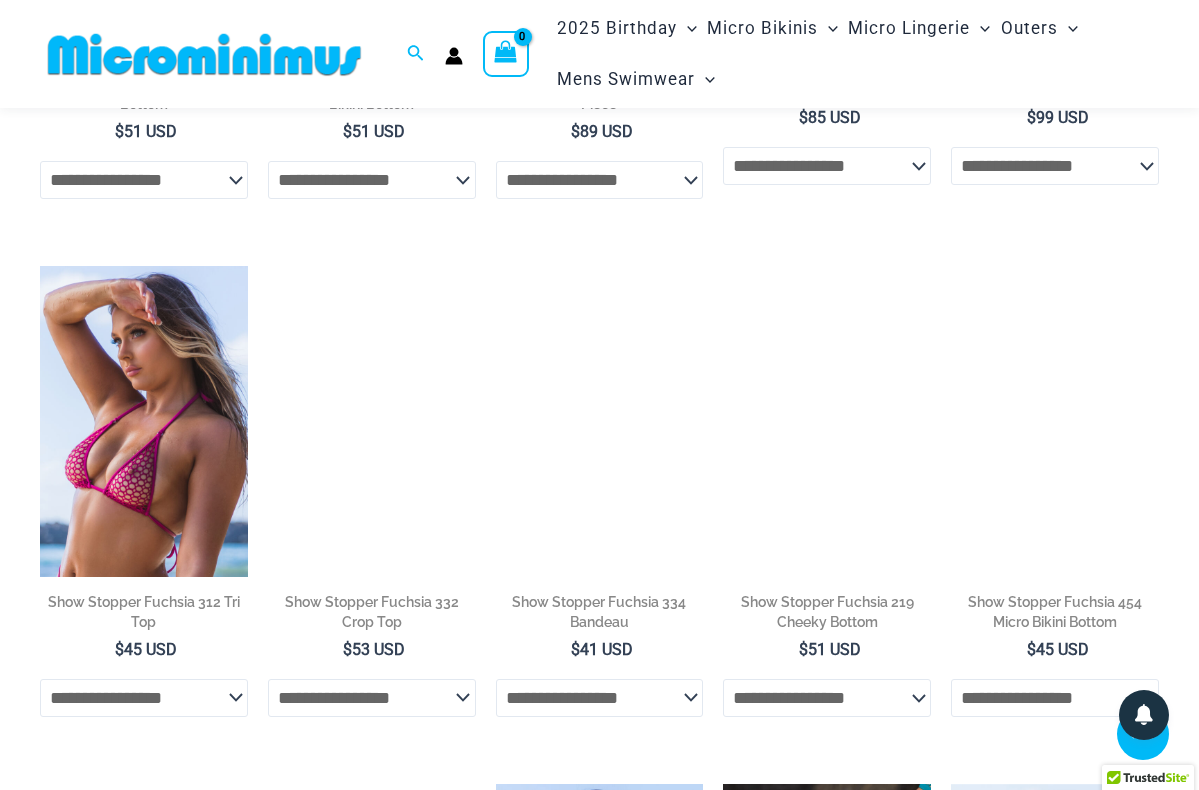 scroll, scrollTop: 3332, scrollLeft: 0, axis: vertical 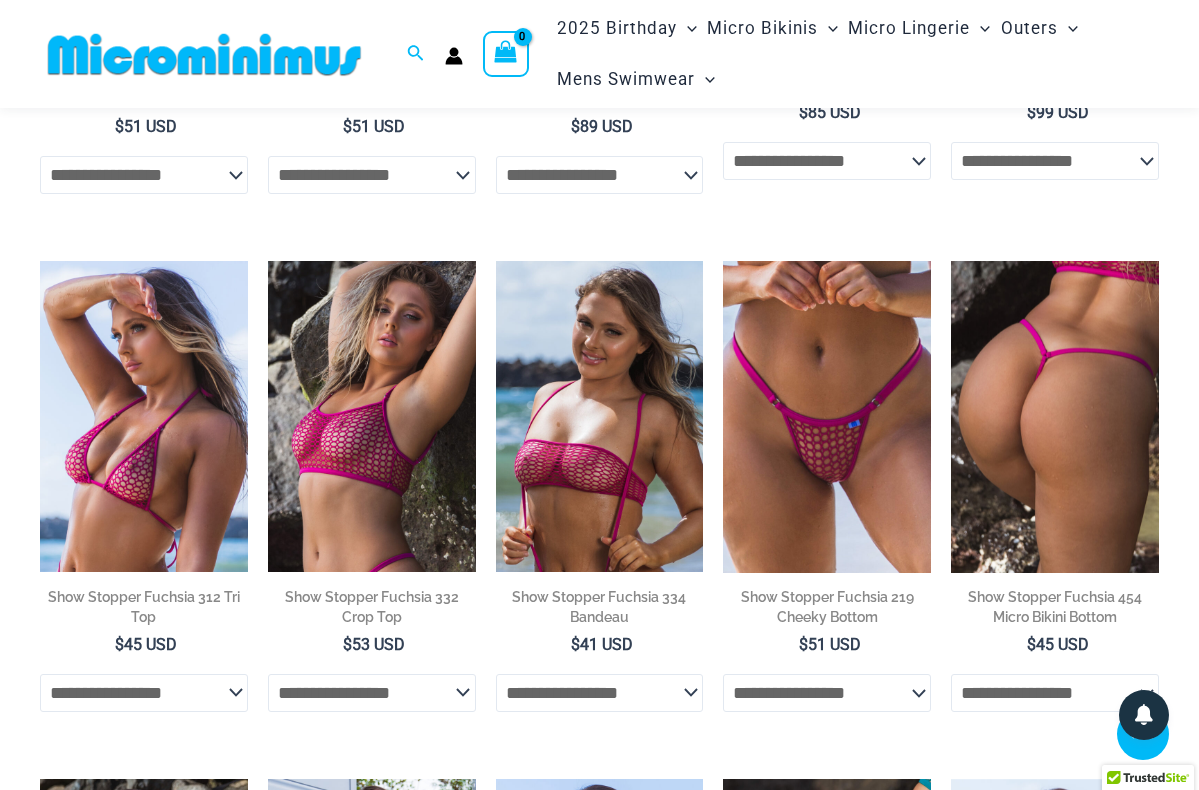 click at bounding box center [1055, 417] 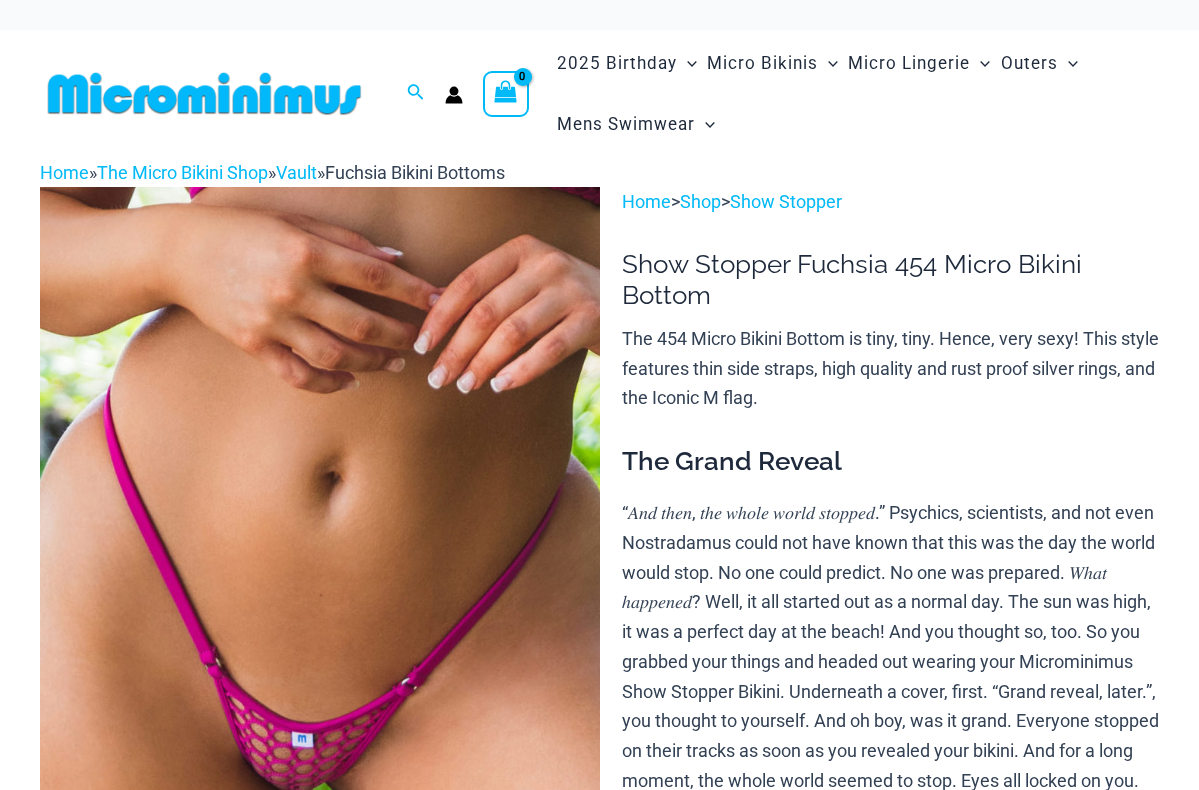 select 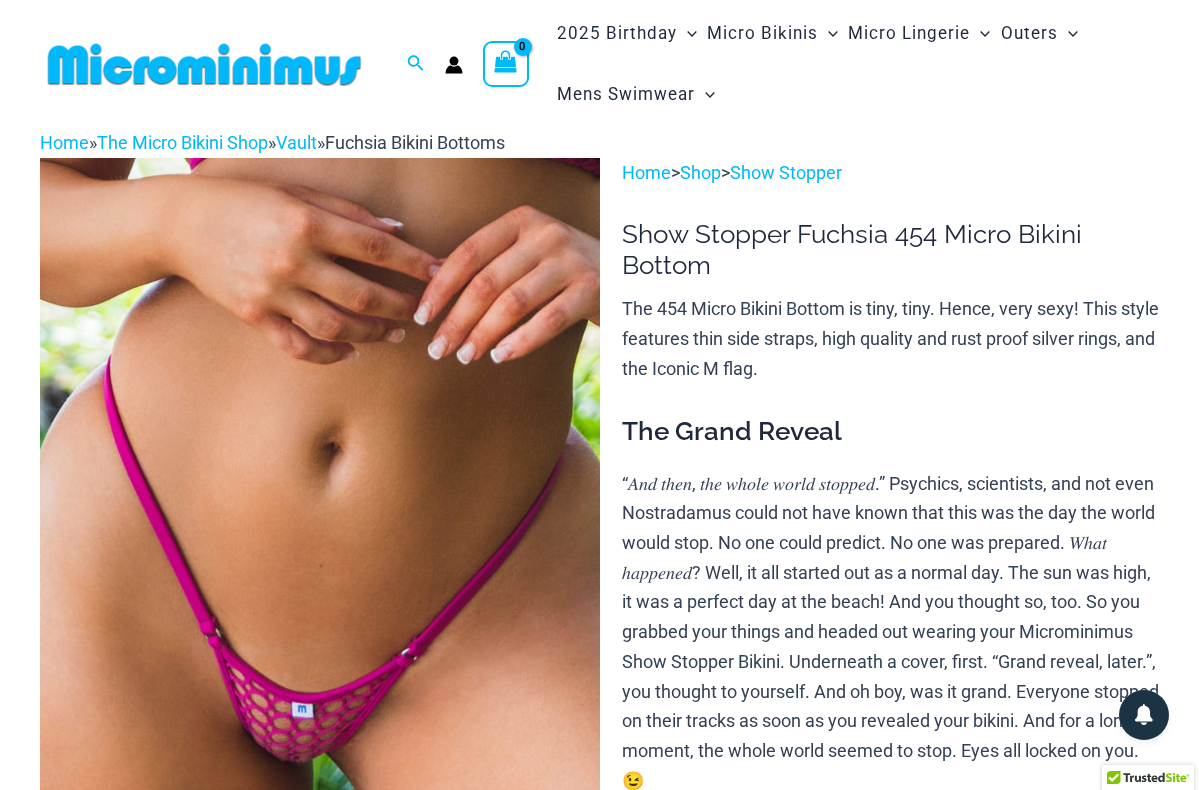 scroll, scrollTop: 0, scrollLeft: 0, axis: both 